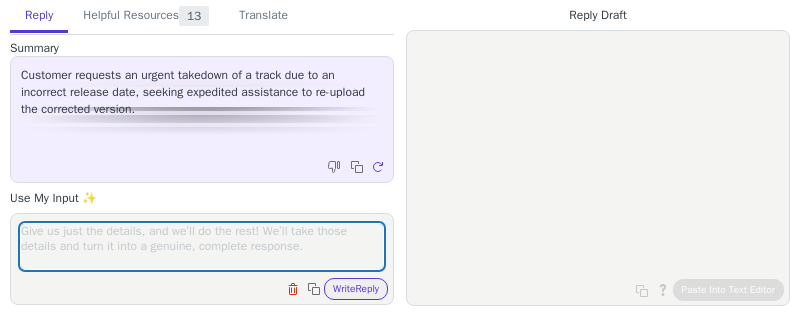 click at bounding box center (202, 246) 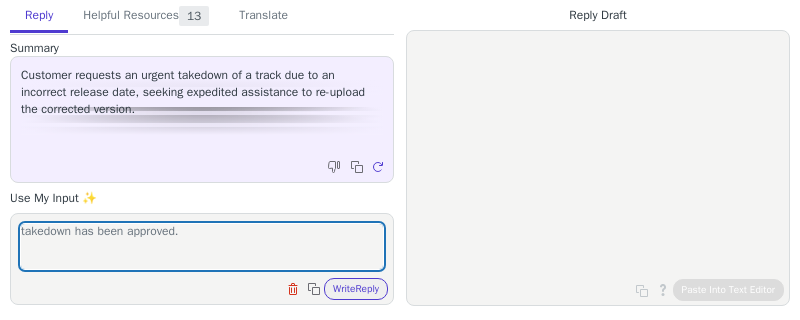 type on "takedown has been approved." 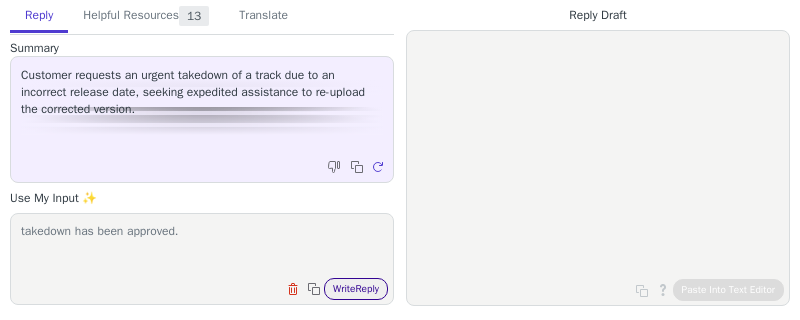 click on "Write  Reply" at bounding box center [356, 289] 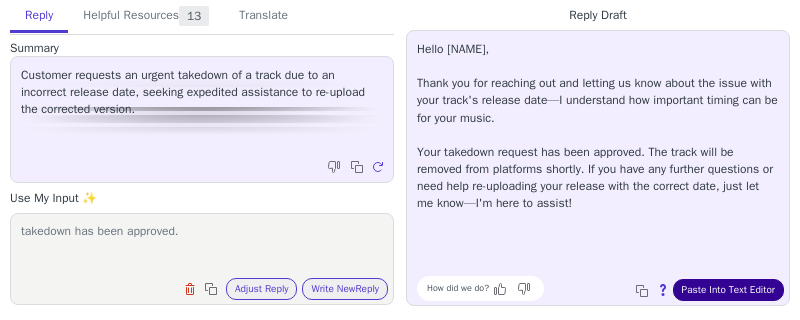 click on "Paste Into Text Editor" at bounding box center [728, 290] 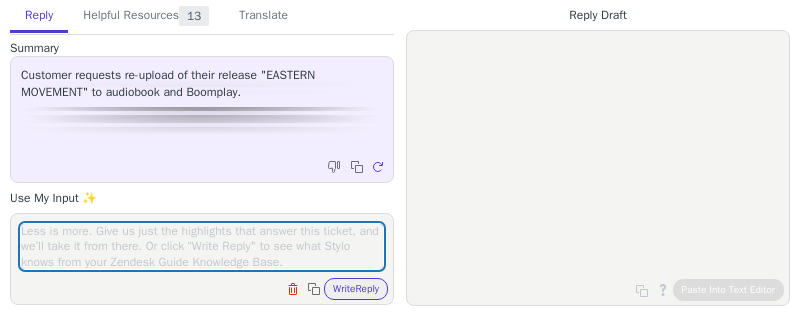 scroll, scrollTop: 0, scrollLeft: 0, axis: both 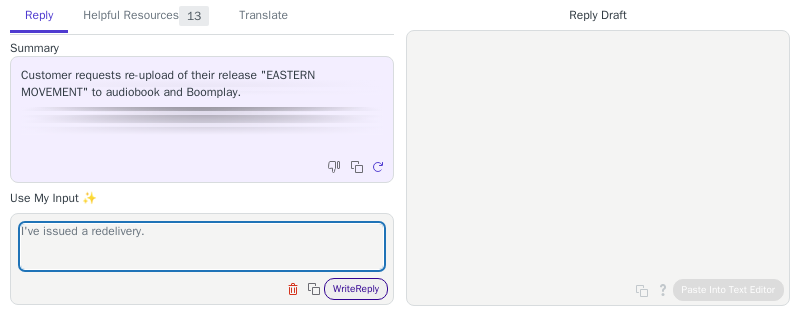 type on "I've issued a redelivery." 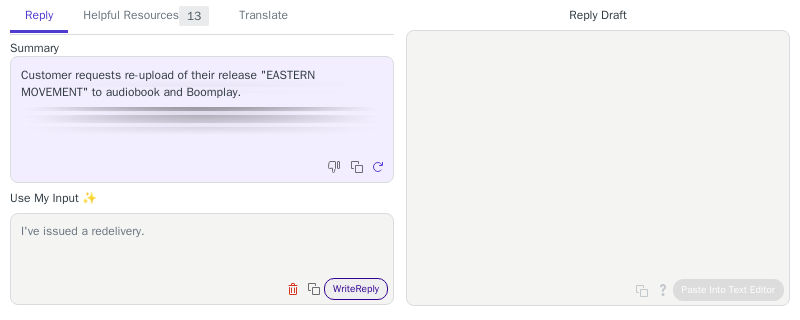 click on "Write  Reply" at bounding box center (356, 289) 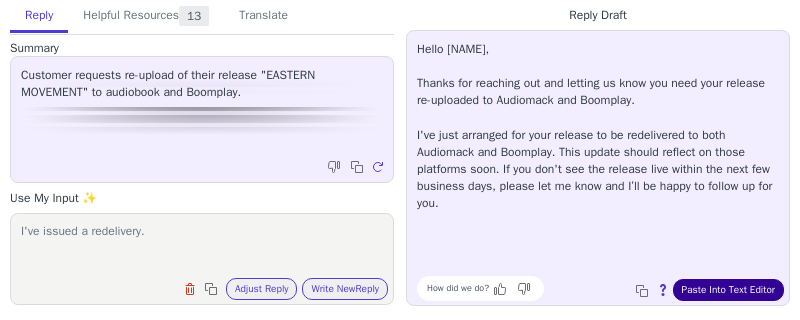 click on "Paste Into Text Editor" at bounding box center (728, 290) 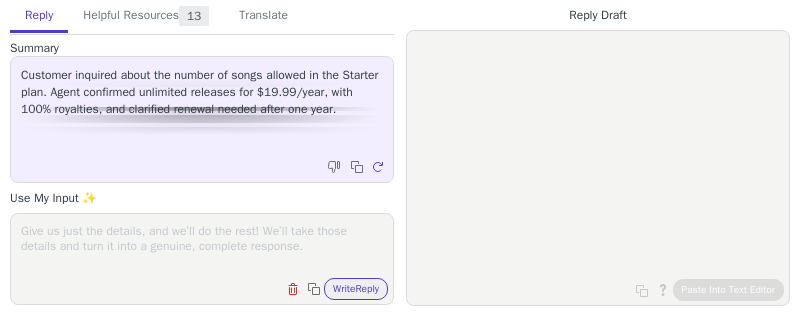 scroll, scrollTop: 0, scrollLeft: 0, axis: both 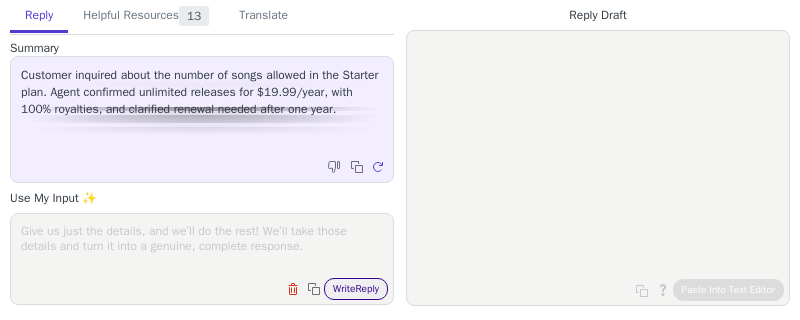 click on "Write  Reply" at bounding box center (356, 289) 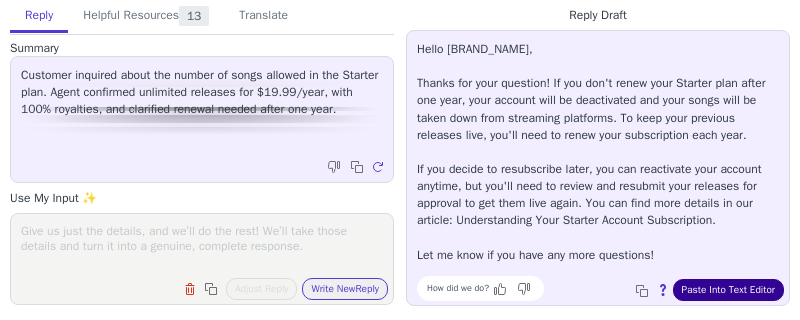 click on "Paste Into Text Editor" at bounding box center [728, 290] 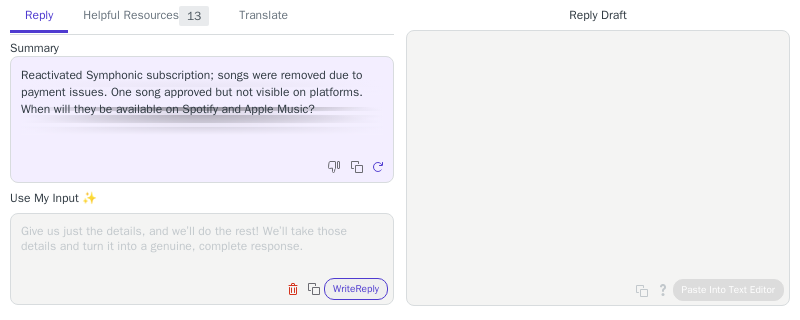 scroll, scrollTop: 0, scrollLeft: 0, axis: both 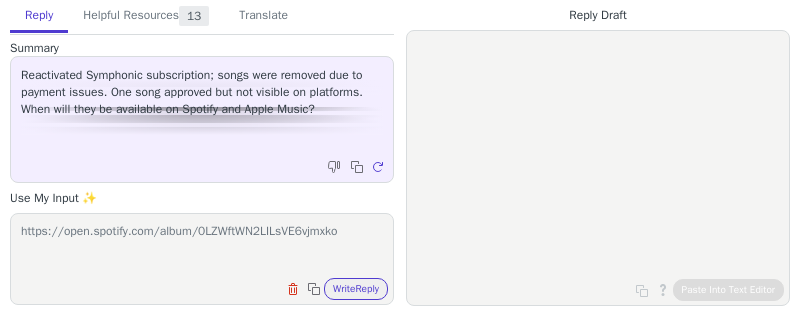 paste on "https://music.apple.com/us/album/prohibidos-single/1789450100?ls=1&app=itunes" 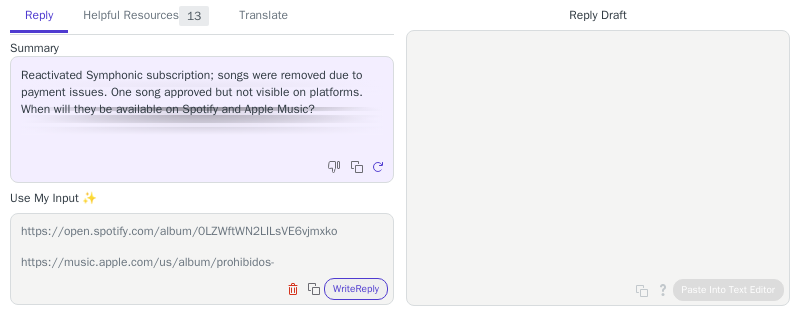 scroll, scrollTop: 16, scrollLeft: 0, axis: vertical 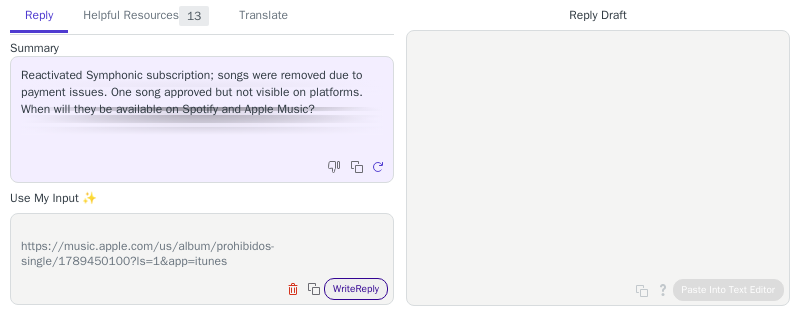type on "https://open.spotify.com/album/0LZWftWN2LILsVE6vjmxko
https://music.apple.com/us/album/prohibidos-single/1789450100?ls=1&app=itunes" 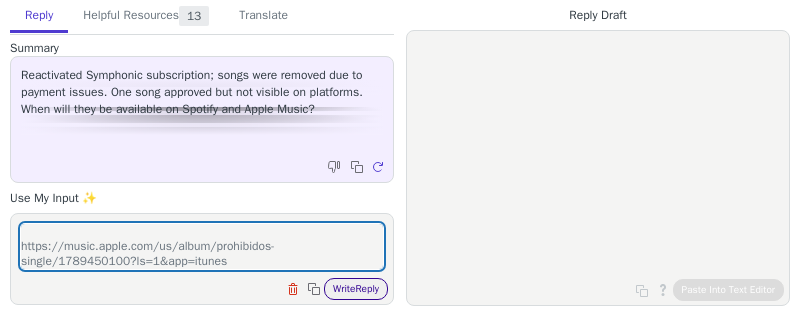 click on "Write  Reply" at bounding box center [356, 289] 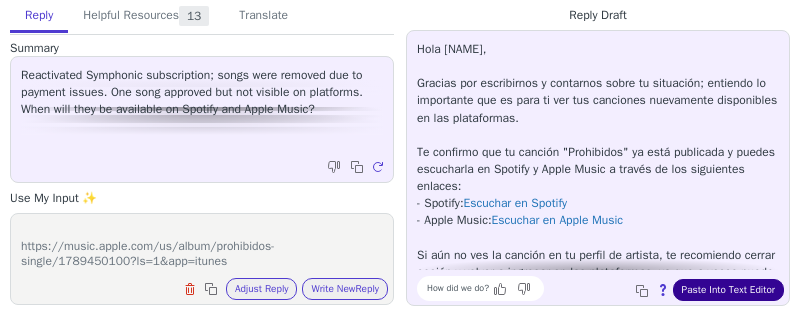 click on "Paste Into Text Editor" at bounding box center (728, 290) 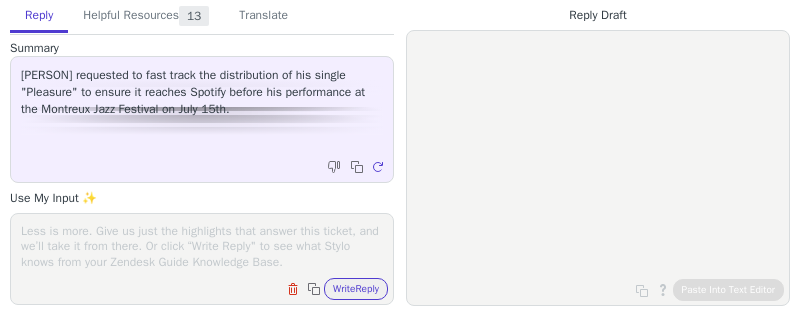 scroll, scrollTop: 0, scrollLeft: 0, axis: both 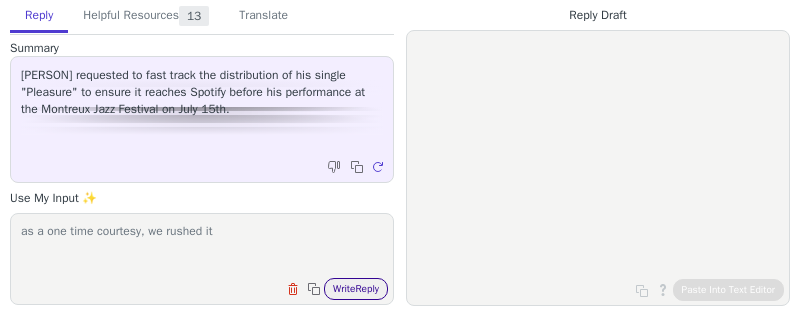 type on "as a one time courtesy, we rushed it" 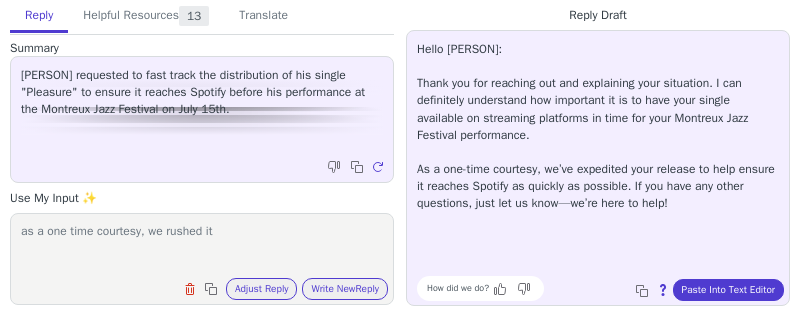 click on "How did we do?   Copy to clipboard About this reply Paste Into Text Editor" at bounding box center [608, 288] 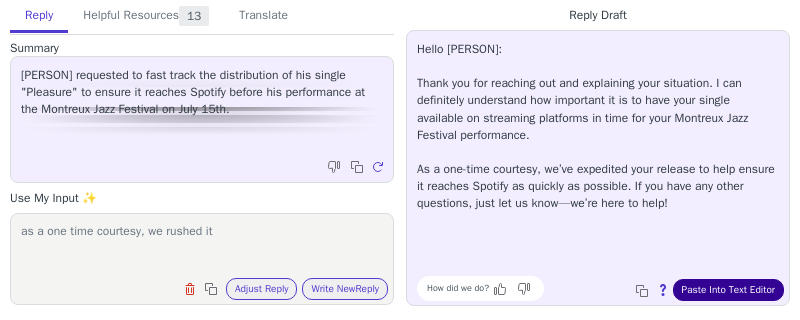 click on "Paste Into Text Editor" at bounding box center (728, 290) 